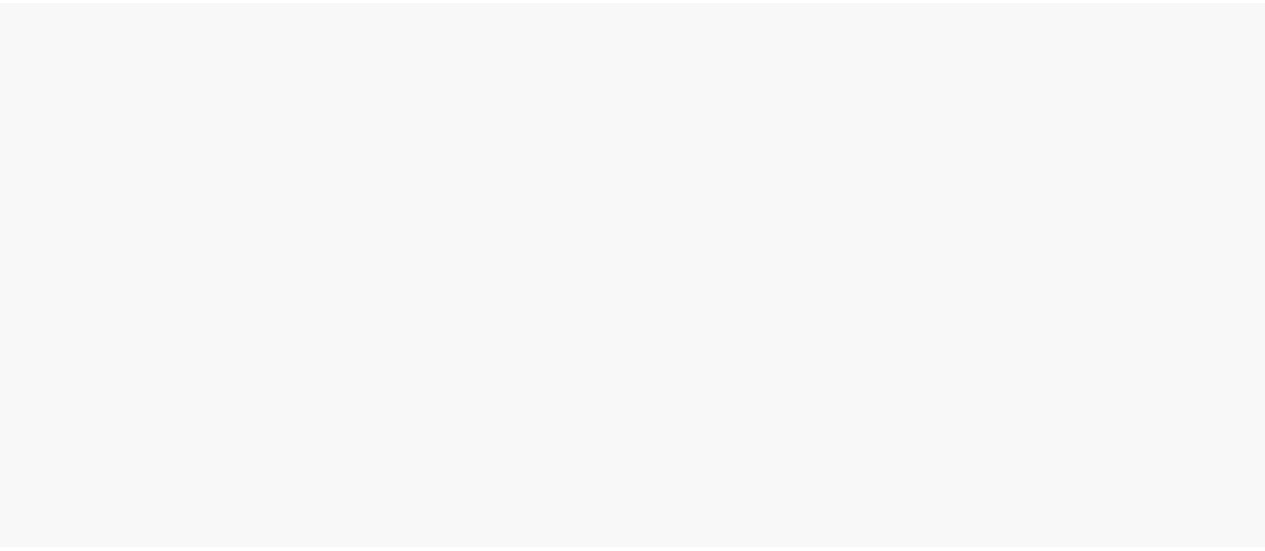 scroll, scrollTop: 0, scrollLeft: 0, axis: both 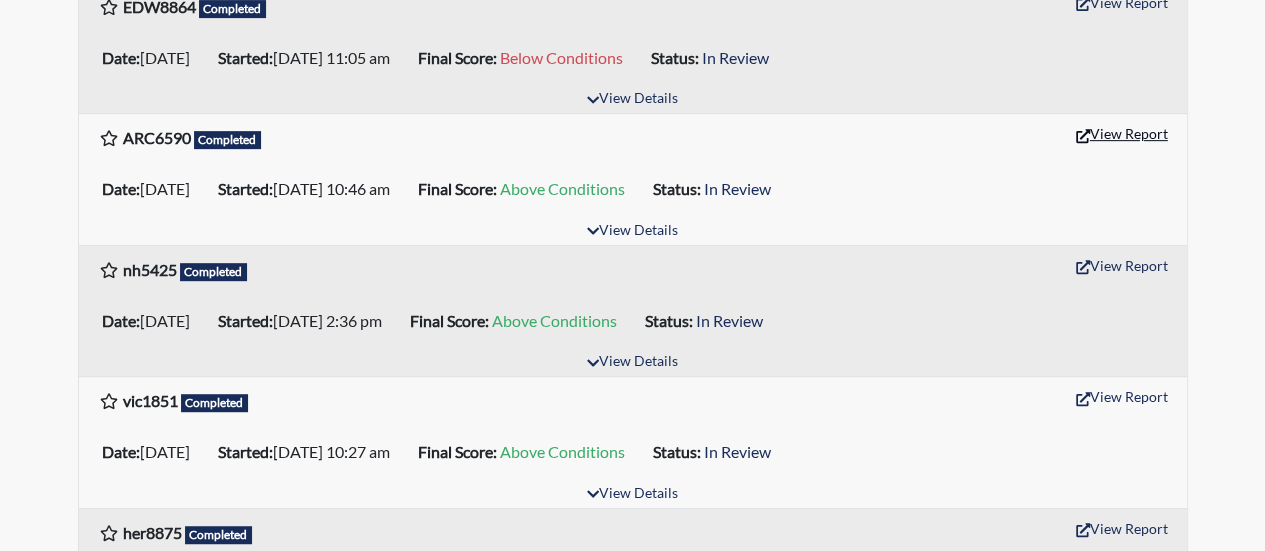 click on "View Report" at bounding box center (1122, 133) 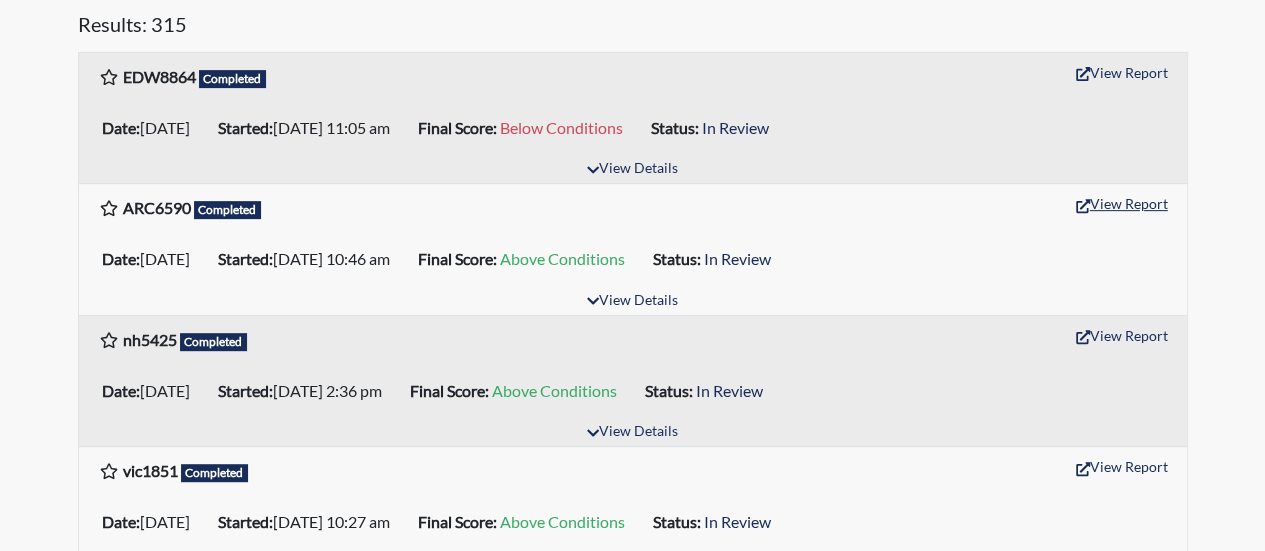 scroll, scrollTop: 300, scrollLeft: 0, axis: vertical 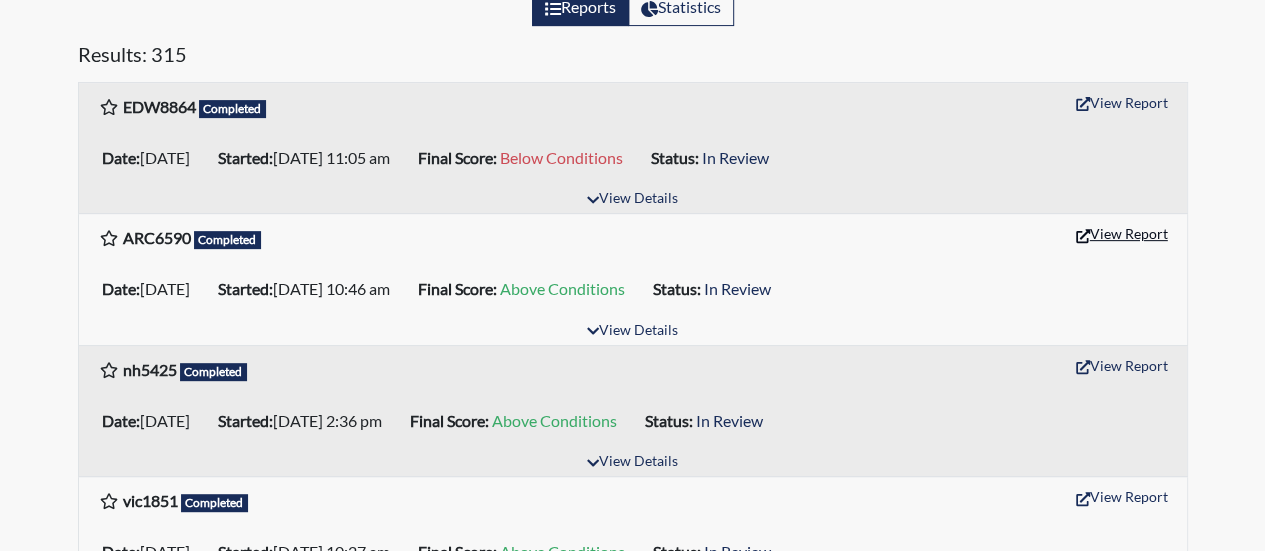 click on "View Report" at bounding box center [1122, 233] 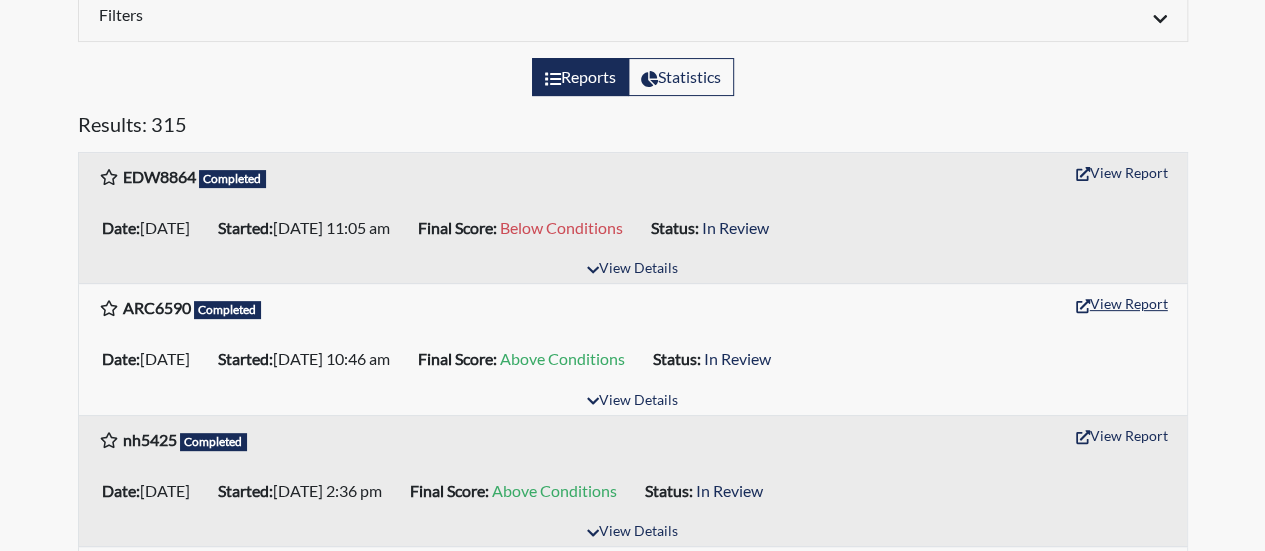 scroll, scrollTop: 200, scrollLeft: 0, axis: vertical 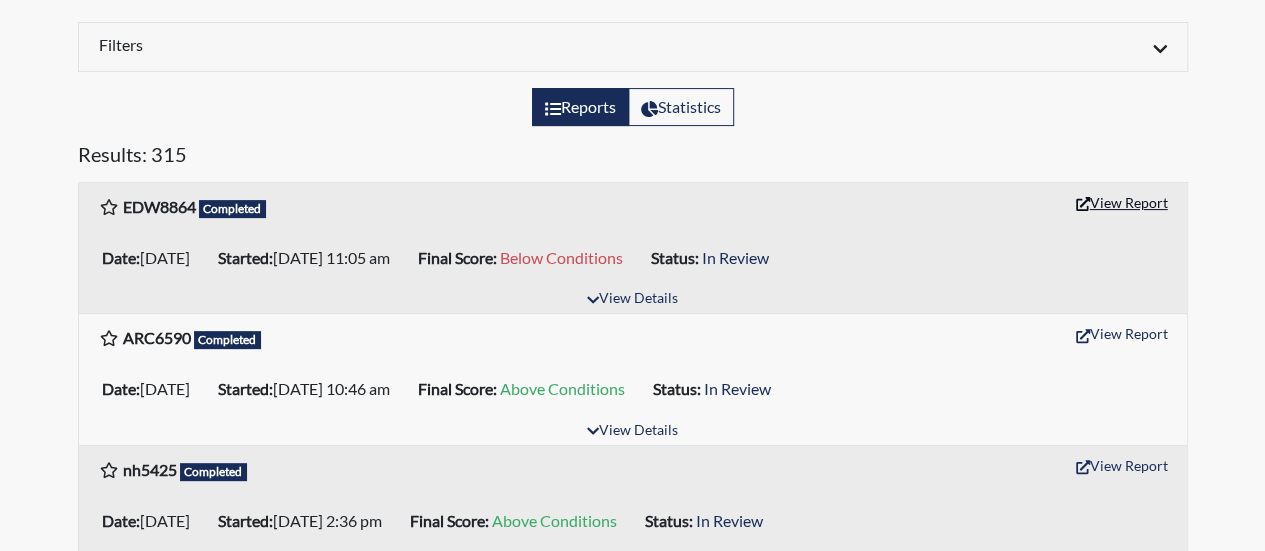 click on "View Report" at bounding box center (1122, 202) 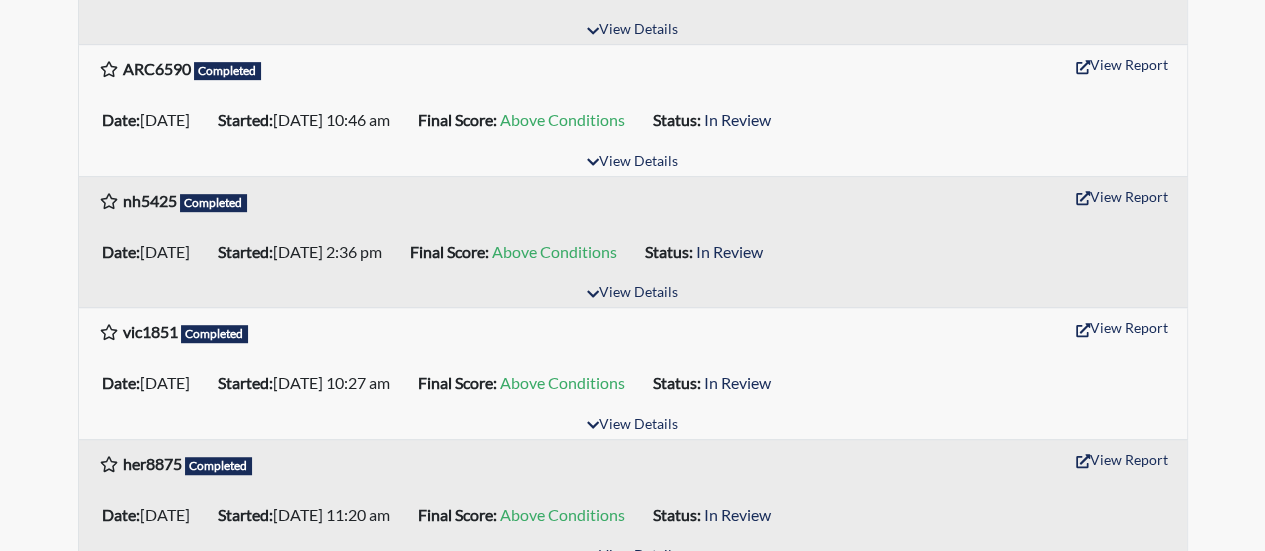 scroll, scrollTop: 500, scrollLeft: 0, axis: vertical 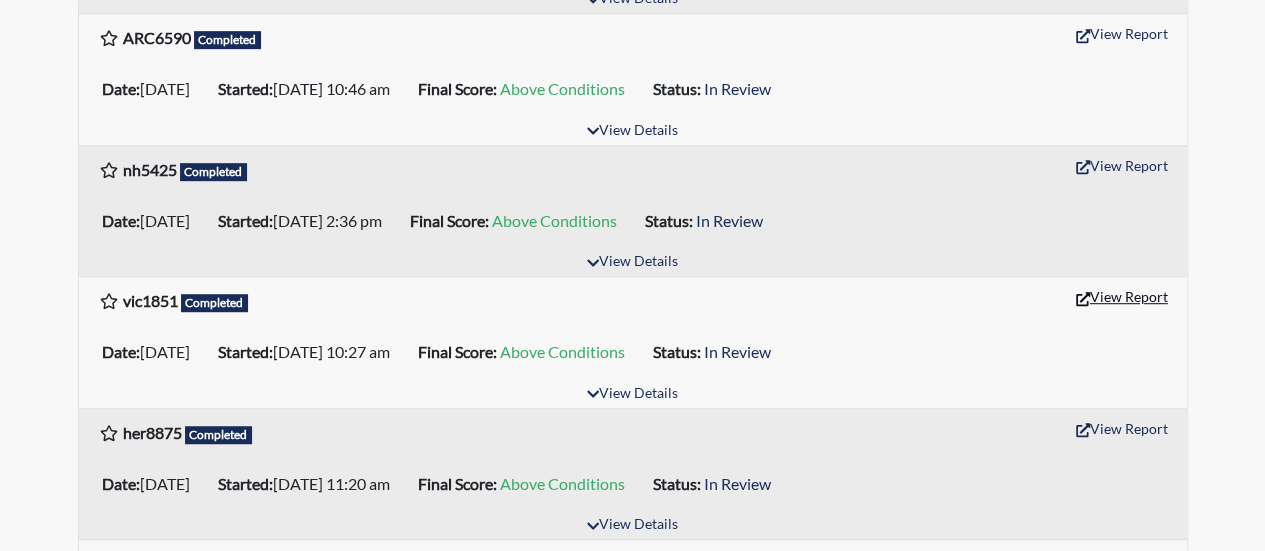 click on "View Report" at bounding box center (1122, 296) 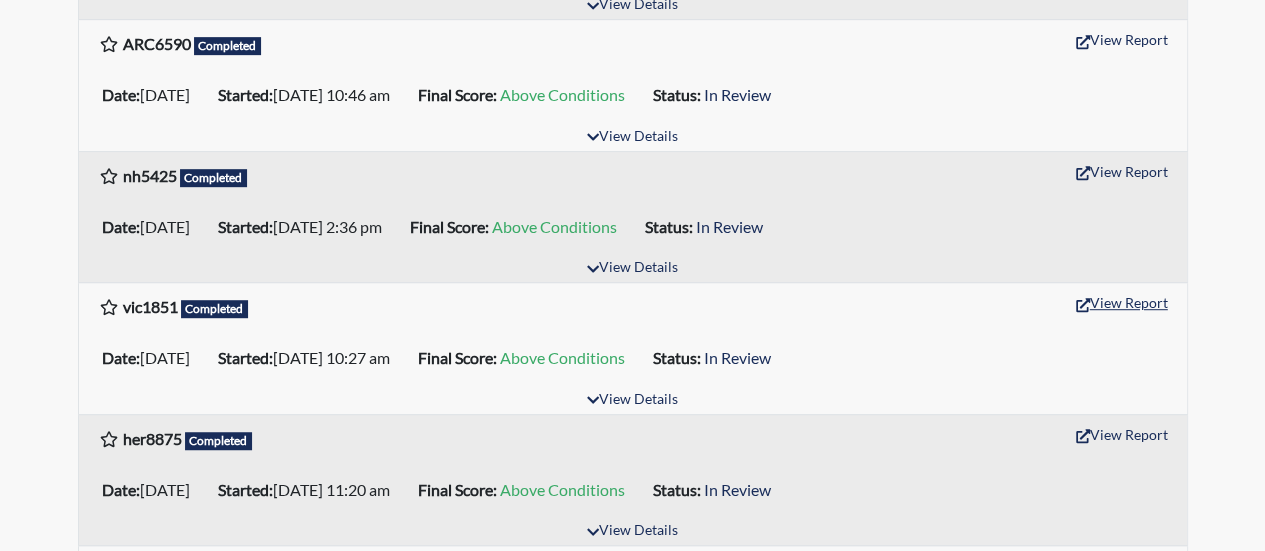scroll, scrollTop: 500, scrollLeft: 0, axis: vertical 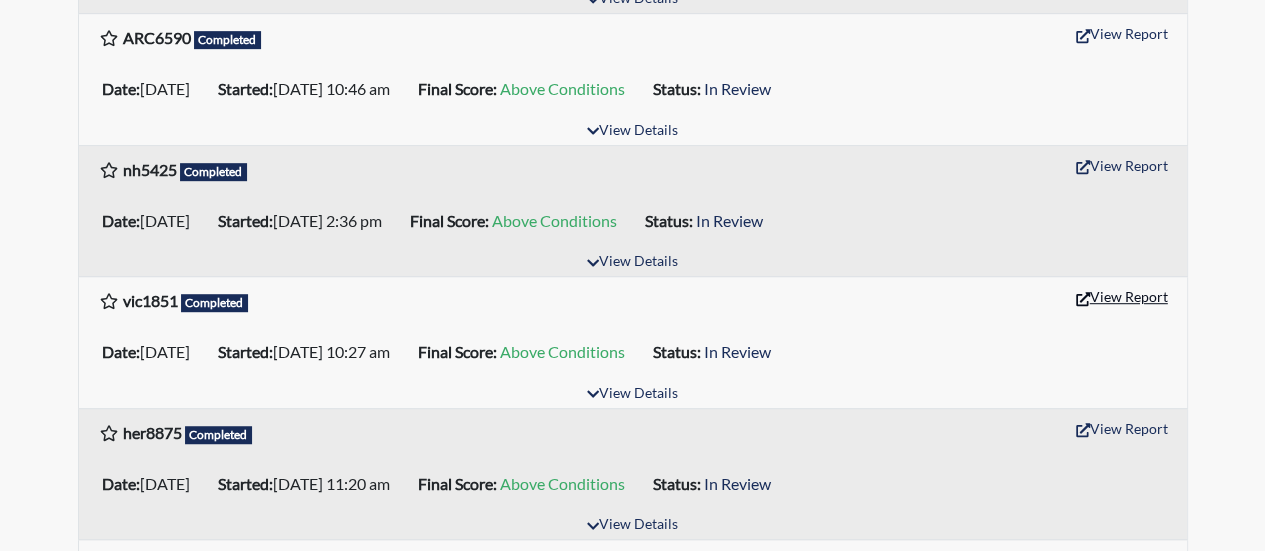 click on "View Report" at bounding box center (1122, 296) 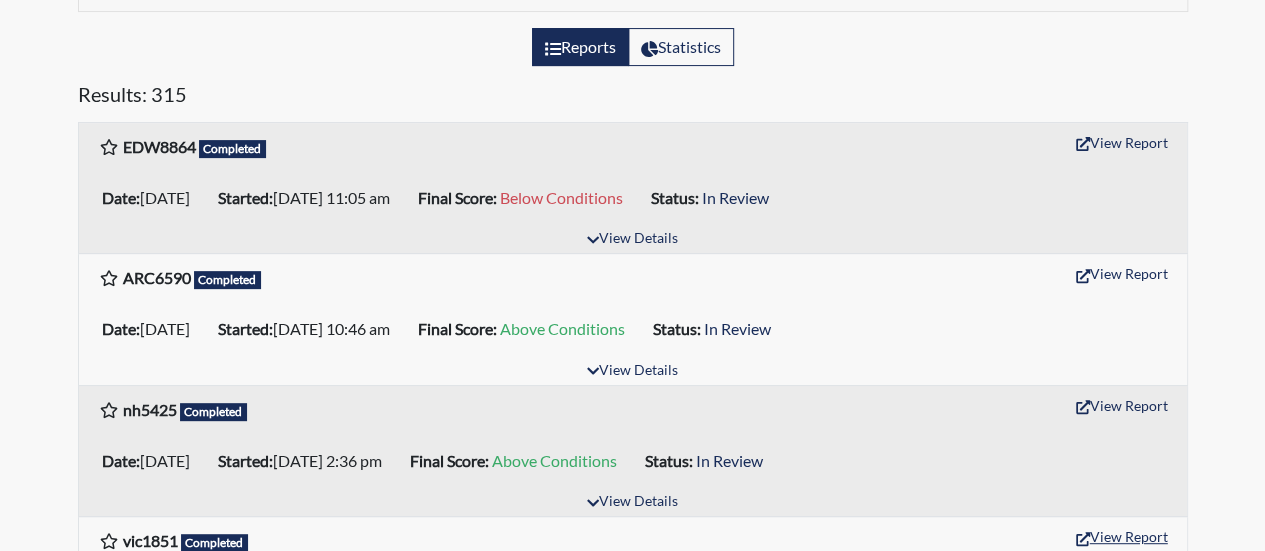 scroll, scrollTop: 200, scrollLeft: 0, axis: vertical 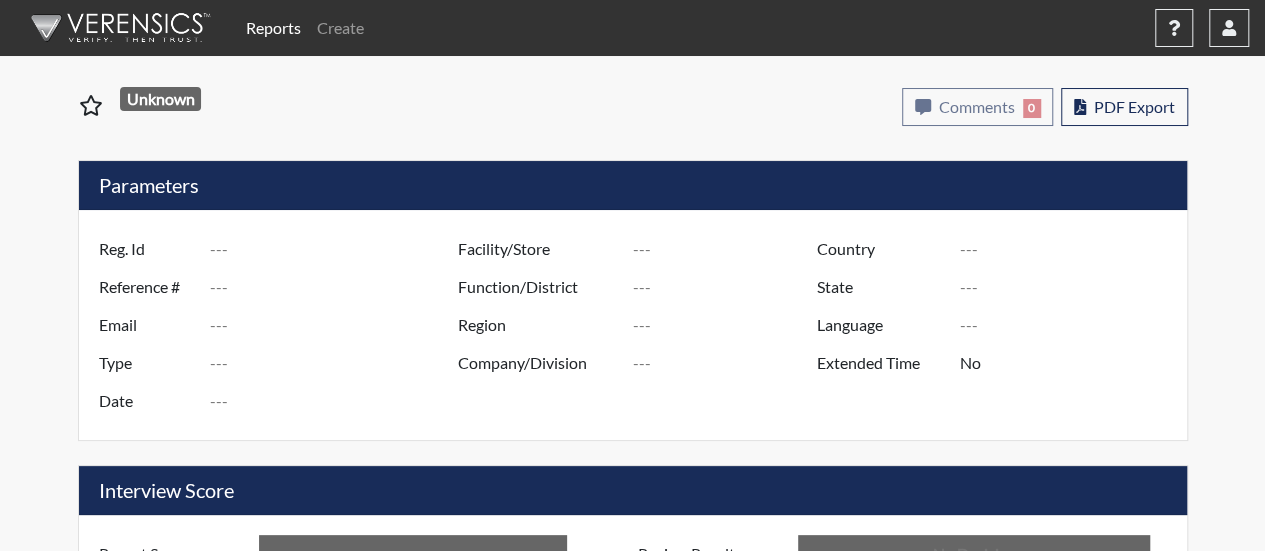 type on "ARC6590" 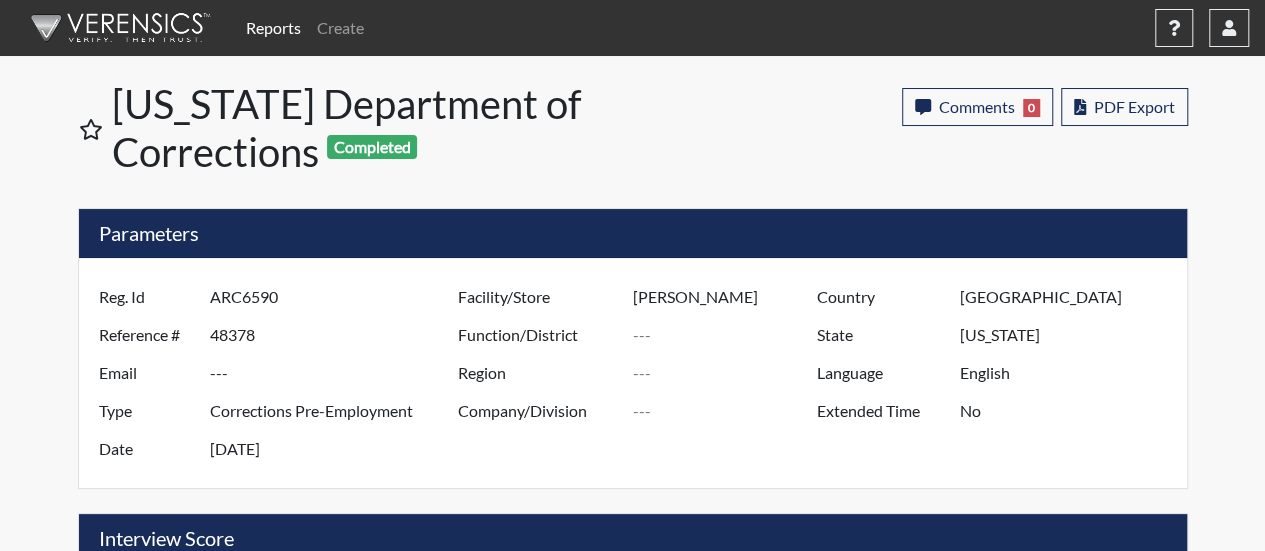 scroll, scrollTop: 999668, scrollLeft: 999168, axis: both 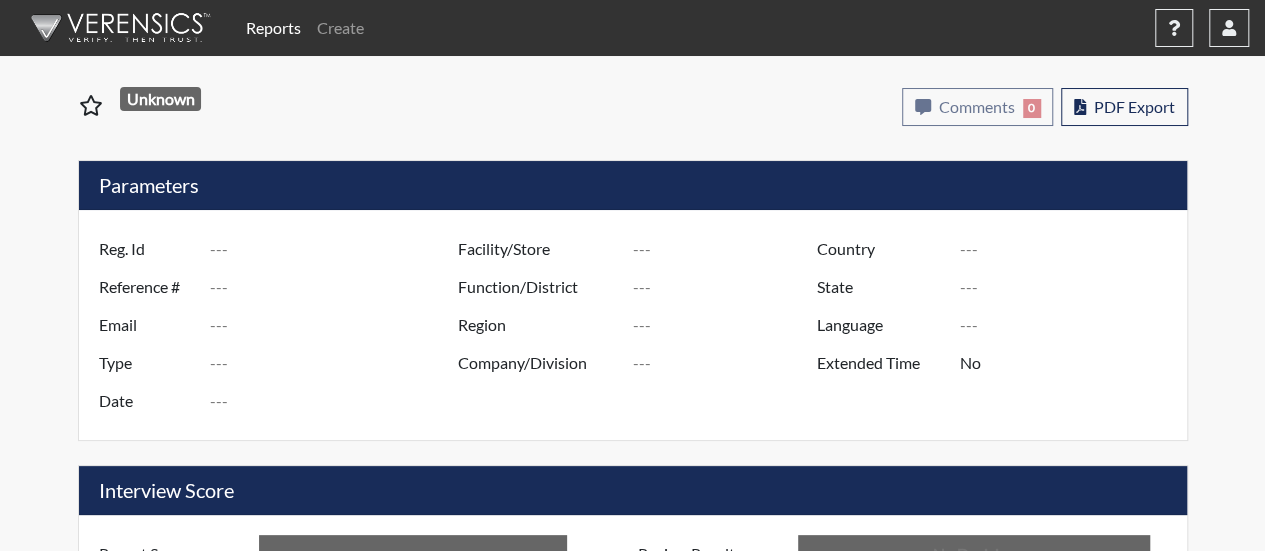 type on "ARC6590" 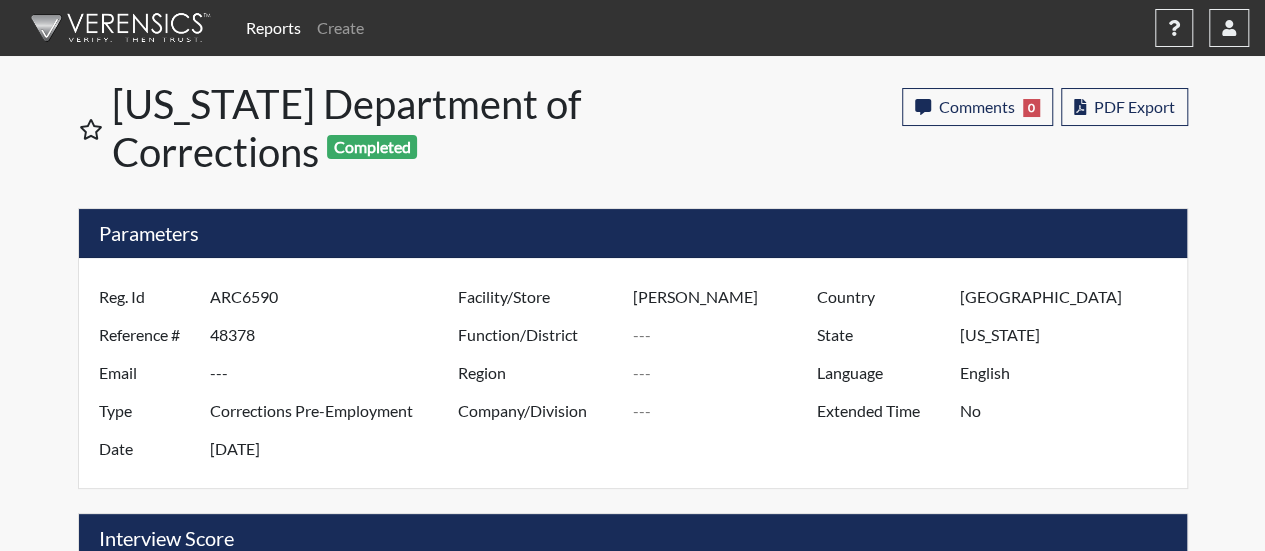 scroll, scrollTop: 999668, scrollLeft: 999168, axis: both 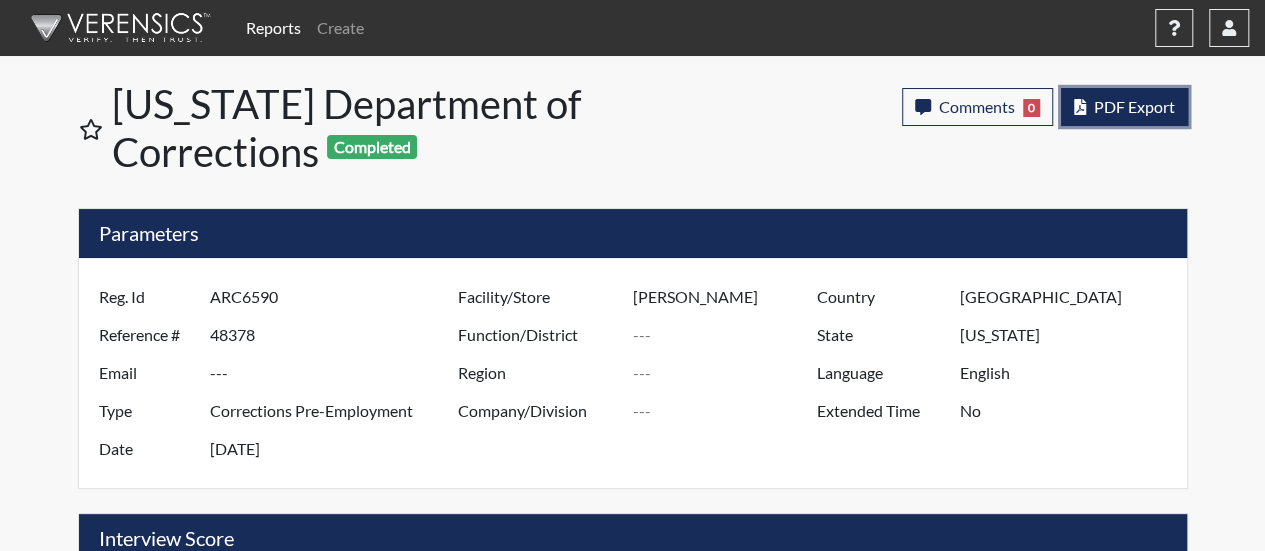 click on "PDF Export" at bounding box center (1134, 106) 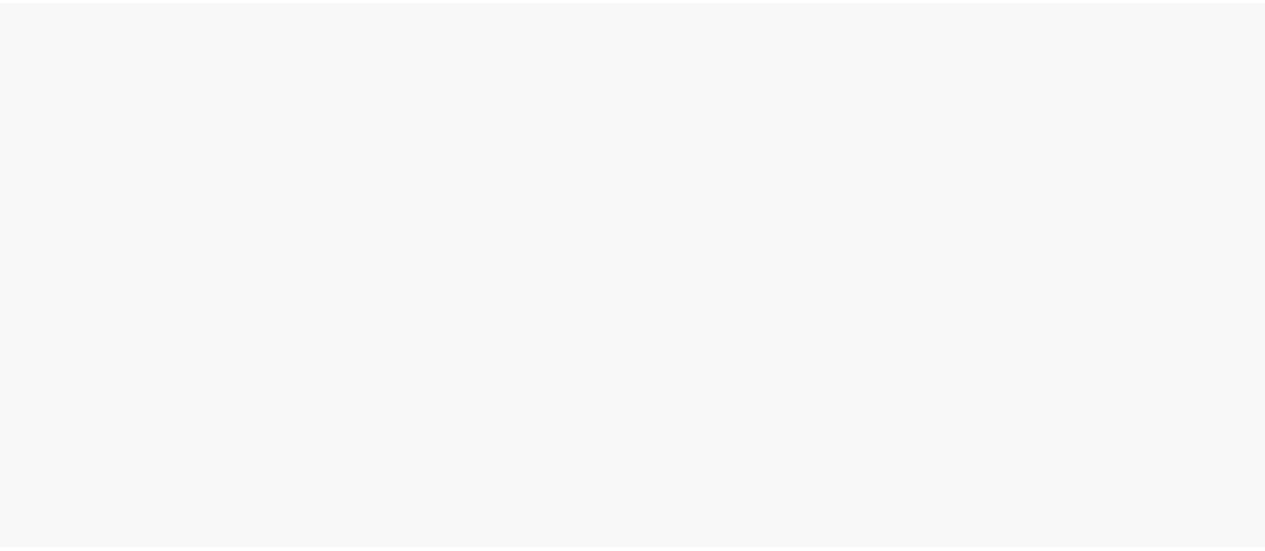 scroll, scrollTop: 0, scrollLeft: 0, axis: both 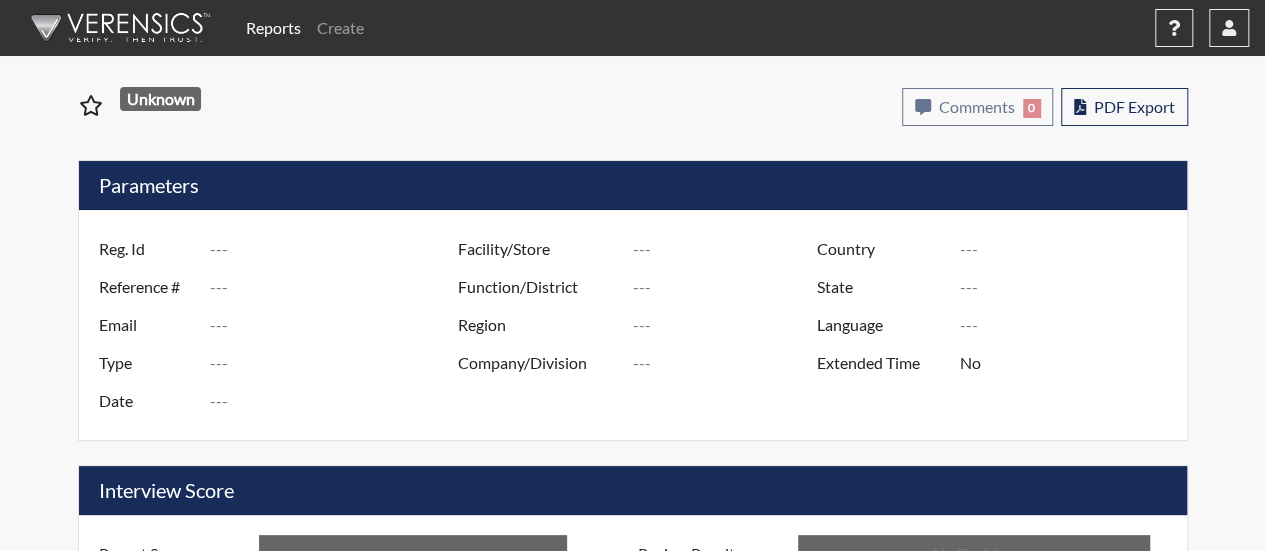 type on "EDW8864" 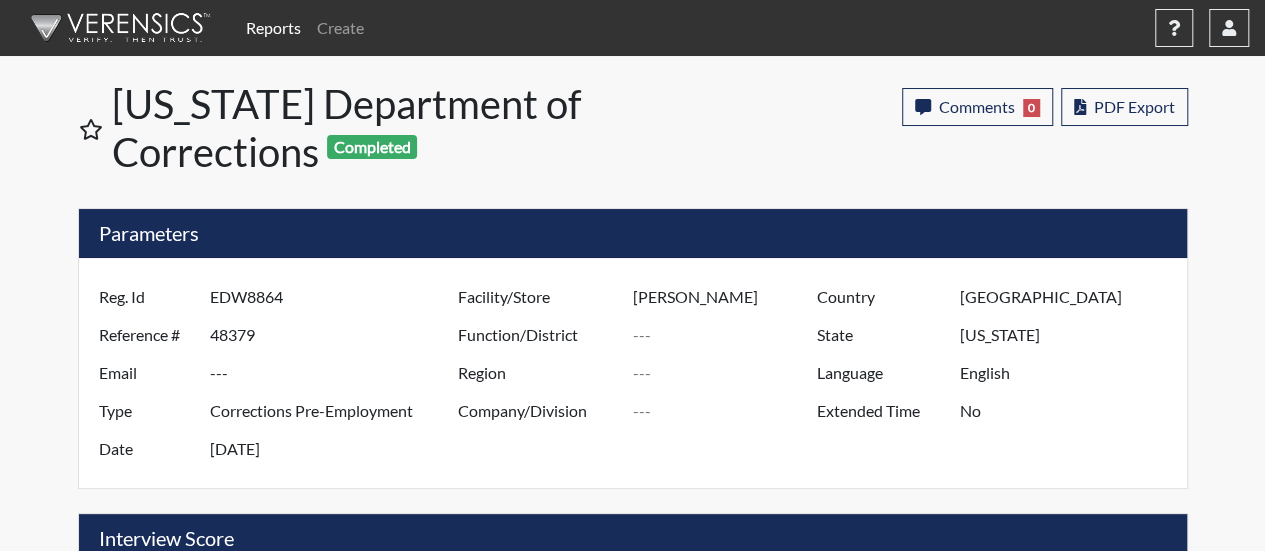 scroll, scrollTop: 999668, scrollLeft: 999168, axis: both 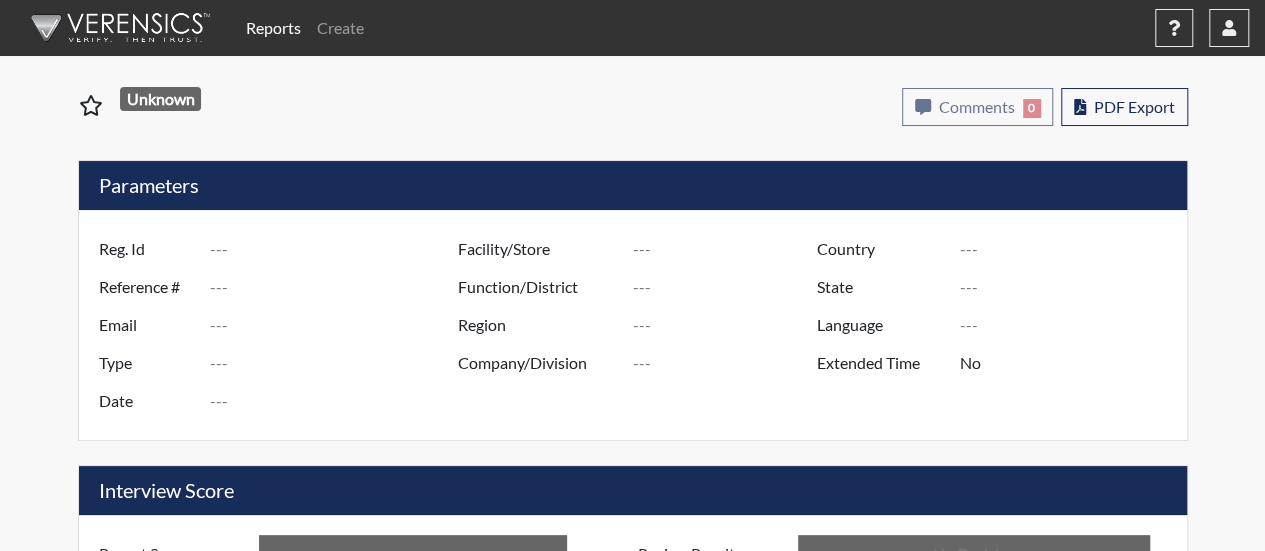 type on "vic1851" 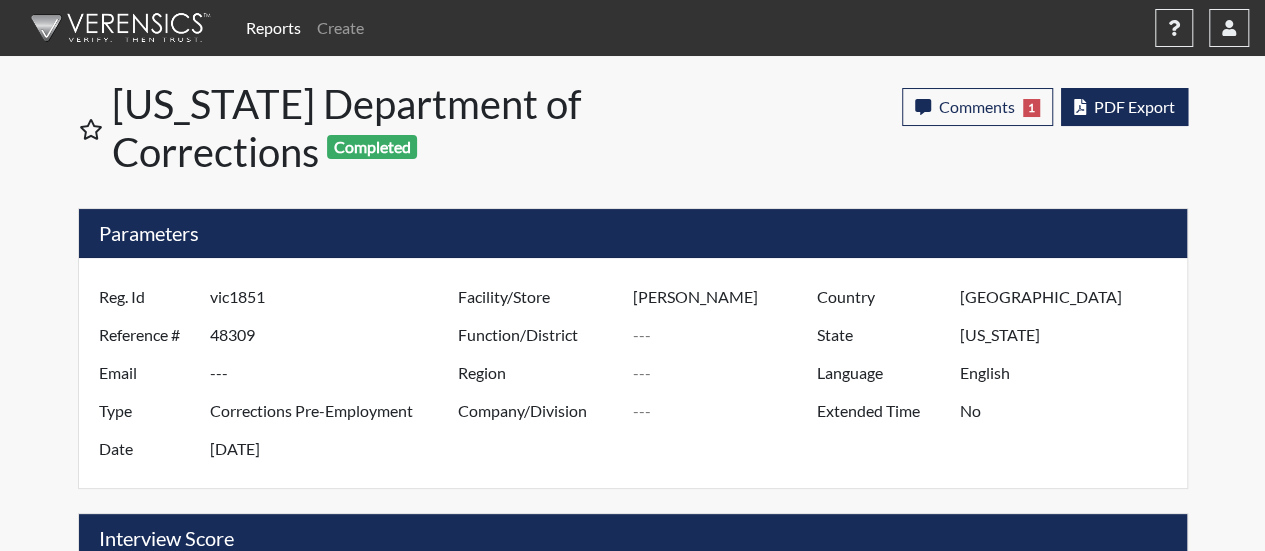 scroll, scrollTop: 999668, scrollLeft: 999168, axis: both 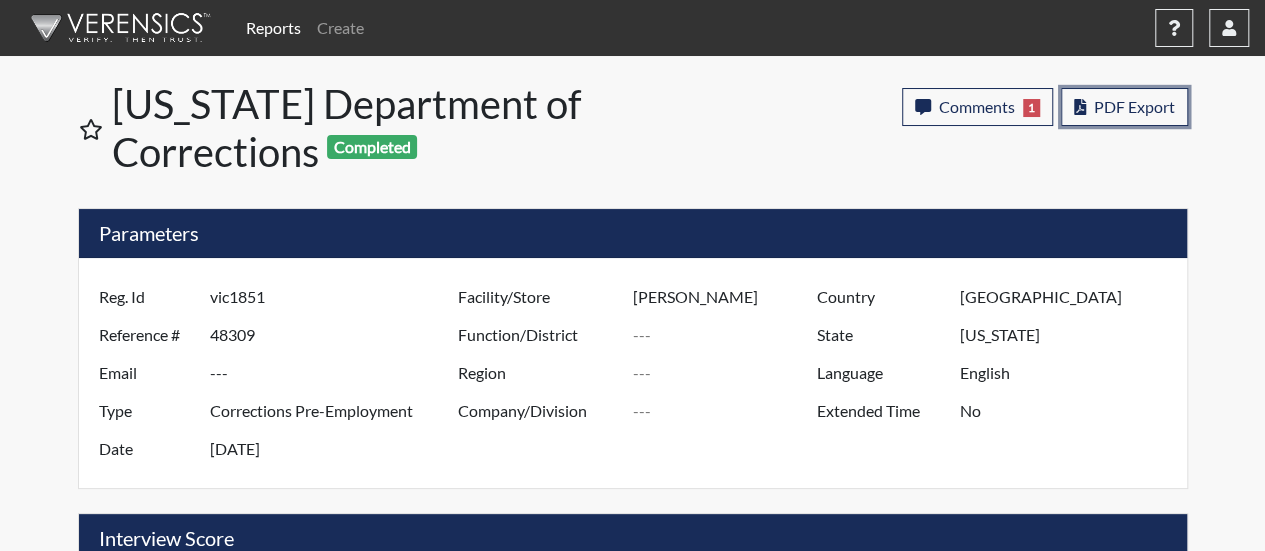 drag, startPoint x: 1151, startPoint y: 97, endPoint x: 1023, endPoint y: 131, distance: 132.43866 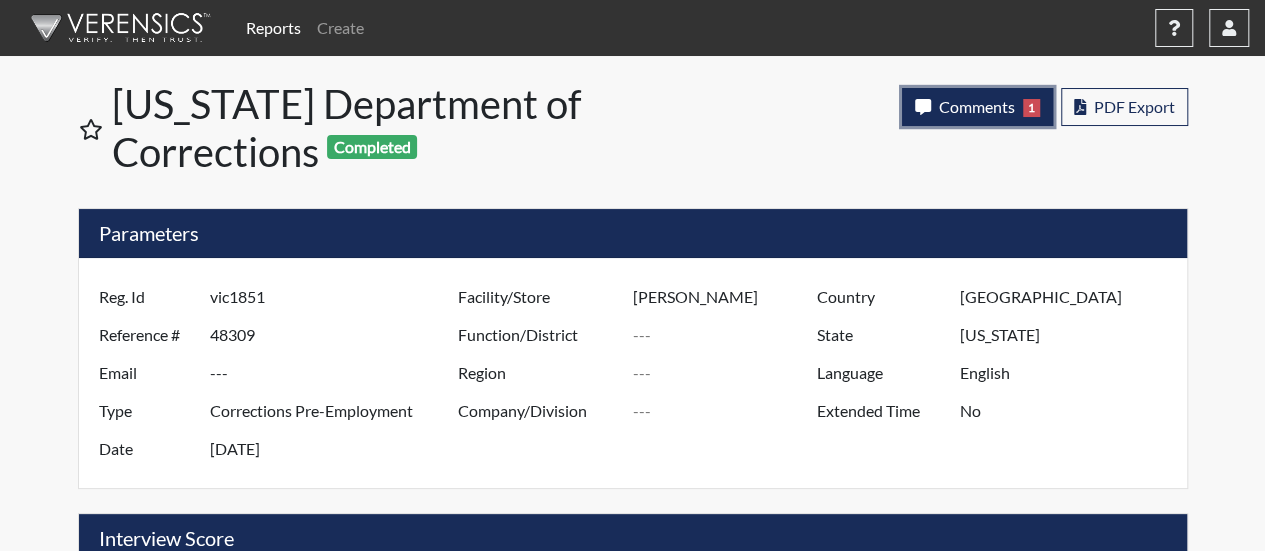 click on "Comments" at bounding box center (977, 106) 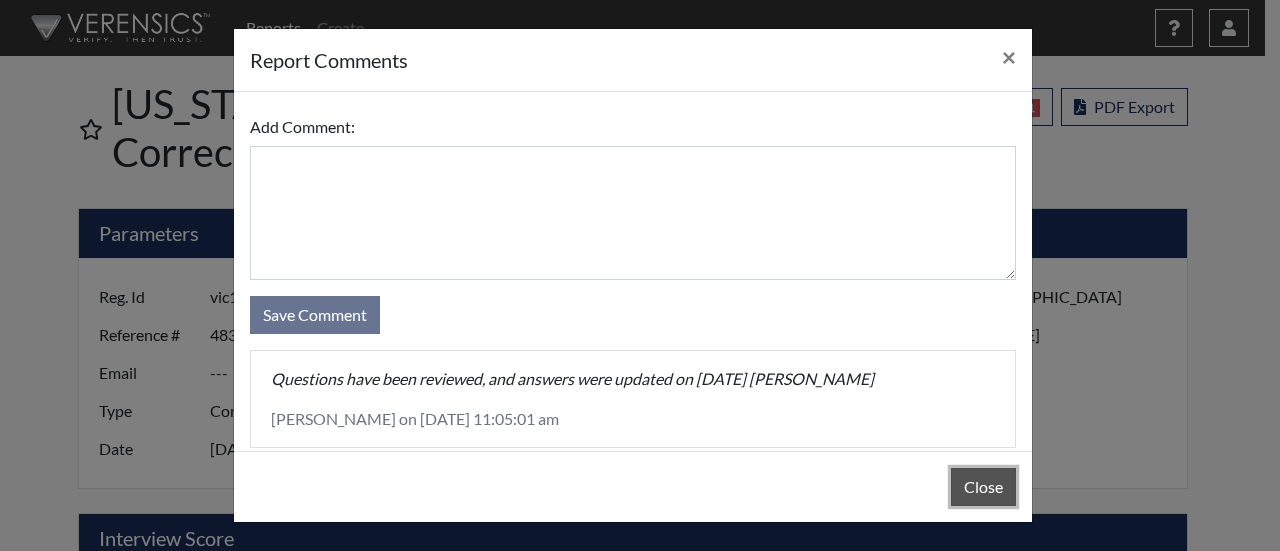 click on "Close" at bounding box center (983, 487) 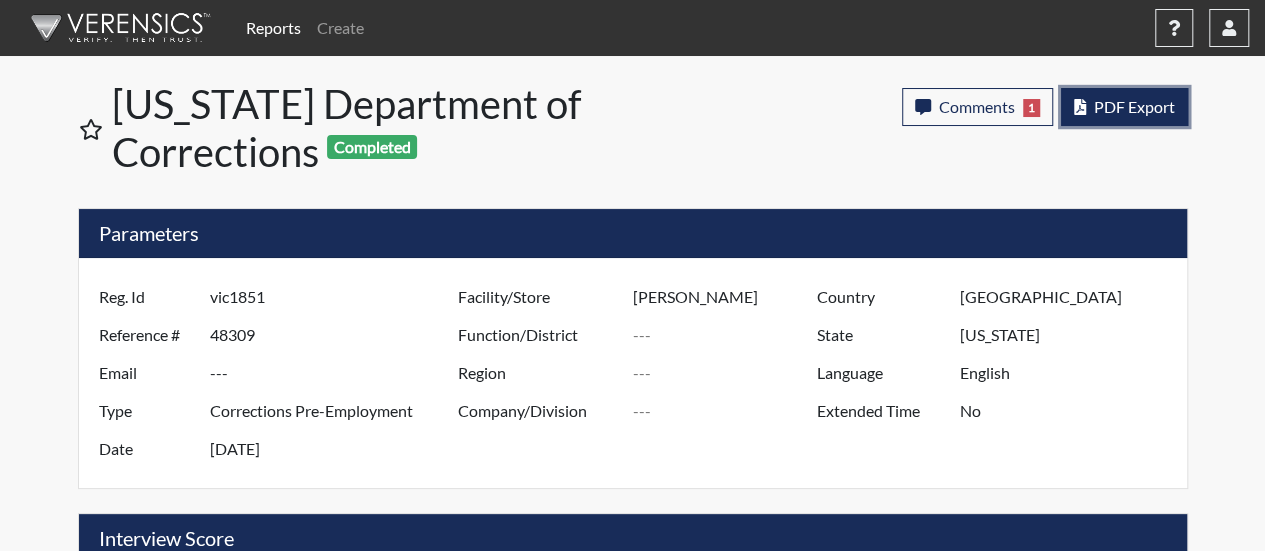 click on "PDF Export" at bounding box center [1134, 106] 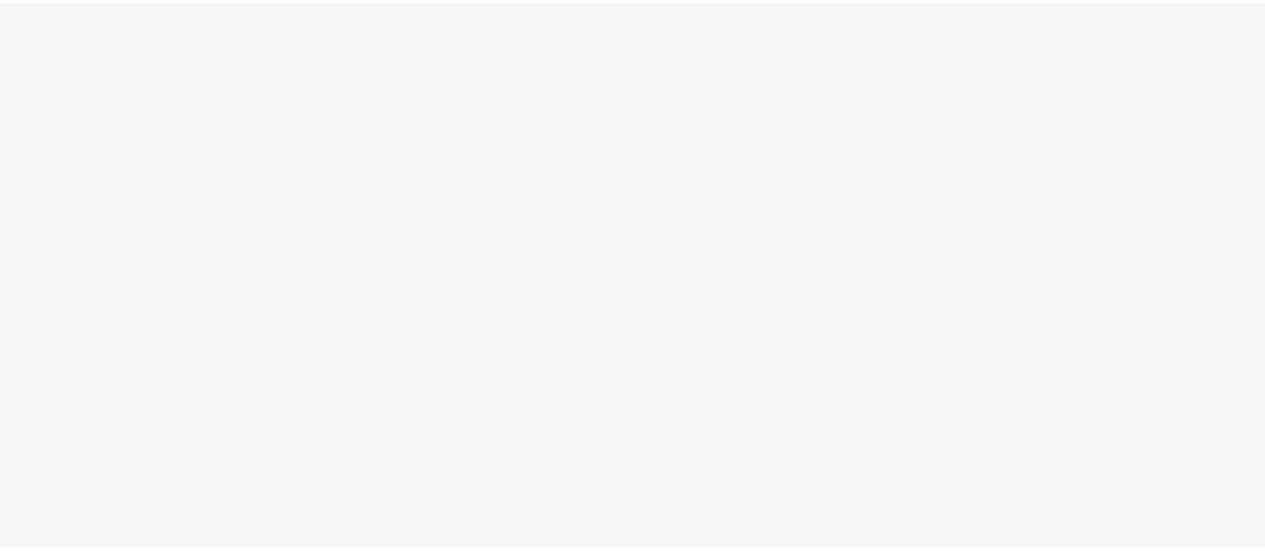 scroll, scrollTop: 0, scrollLeft: 0, axis: both 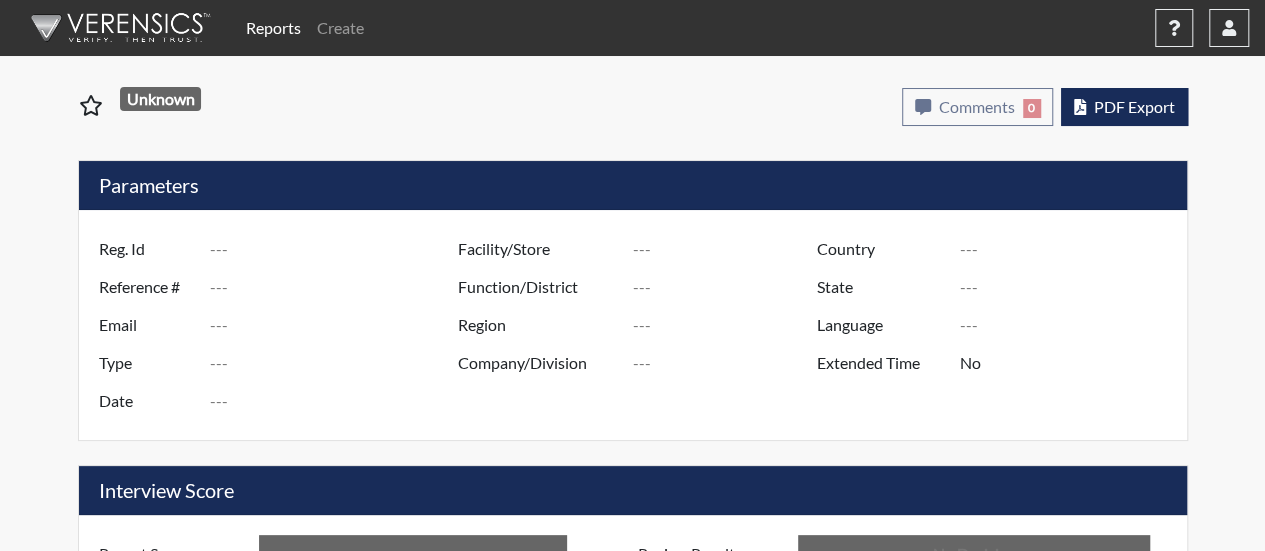 type on "vic1851" 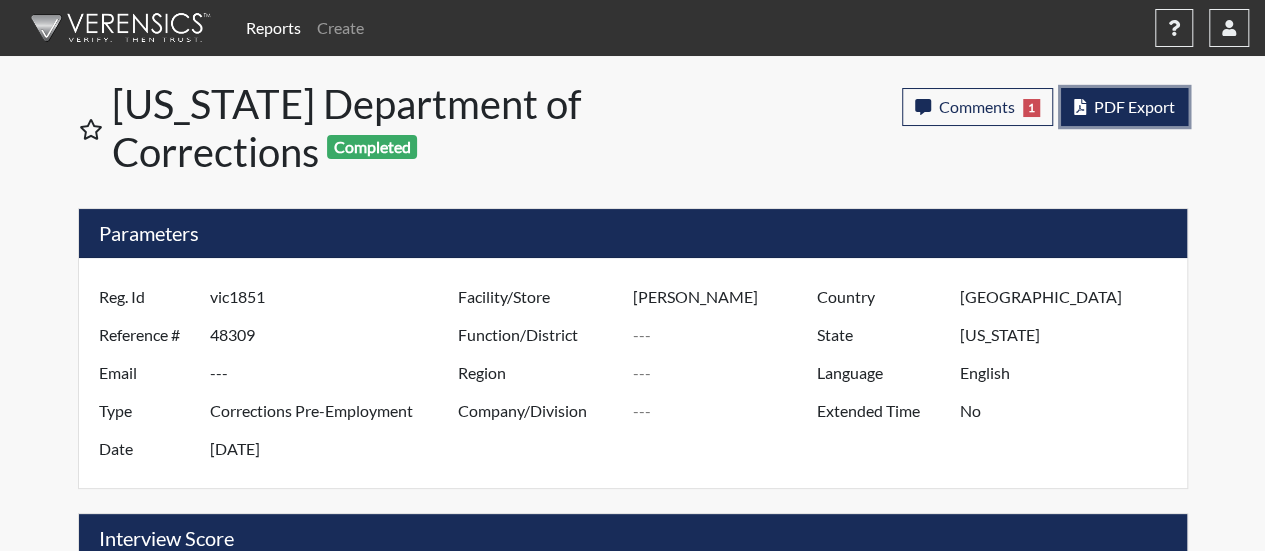 scroll, scrollTop: 999668, scrollLeft: 999168, axis: both 